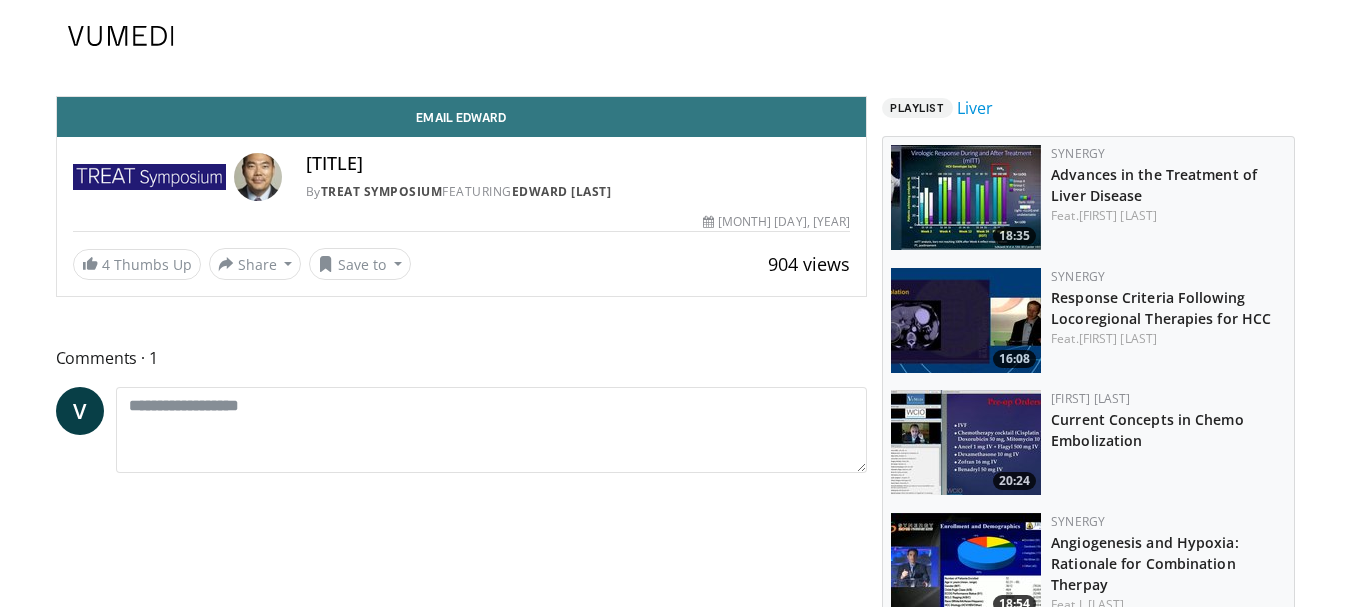 scroll, scrollTop: 0, scrollLeft: 0, axis: both 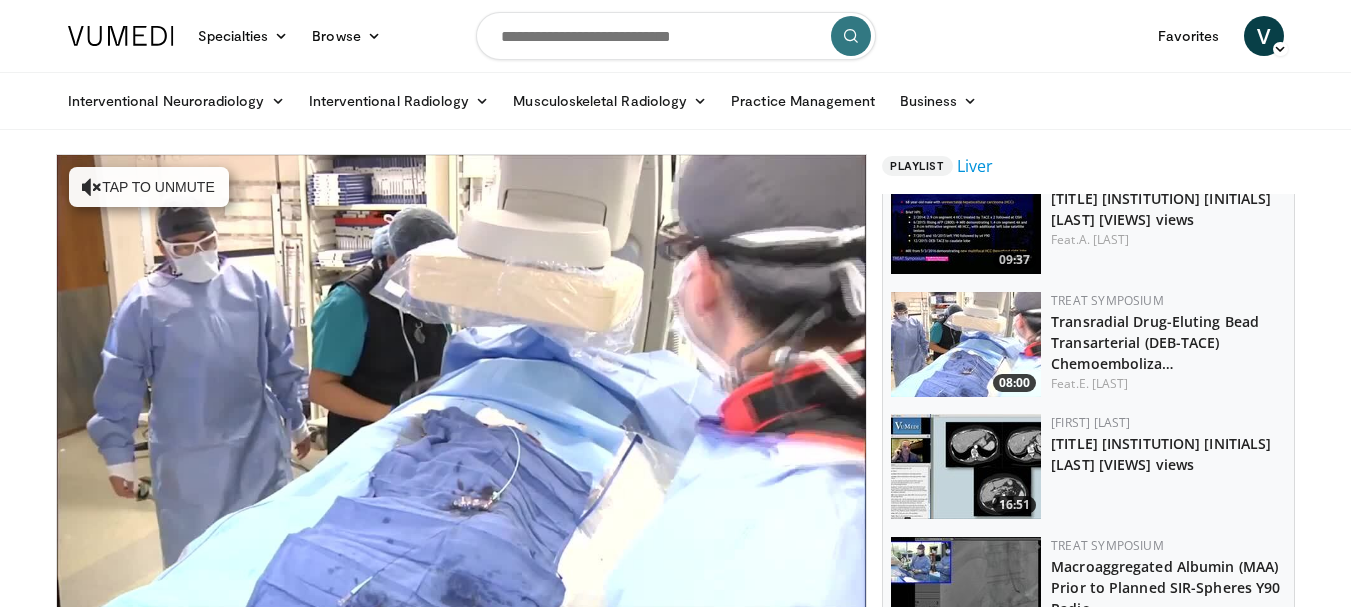 click at bounding box center [966, 221] 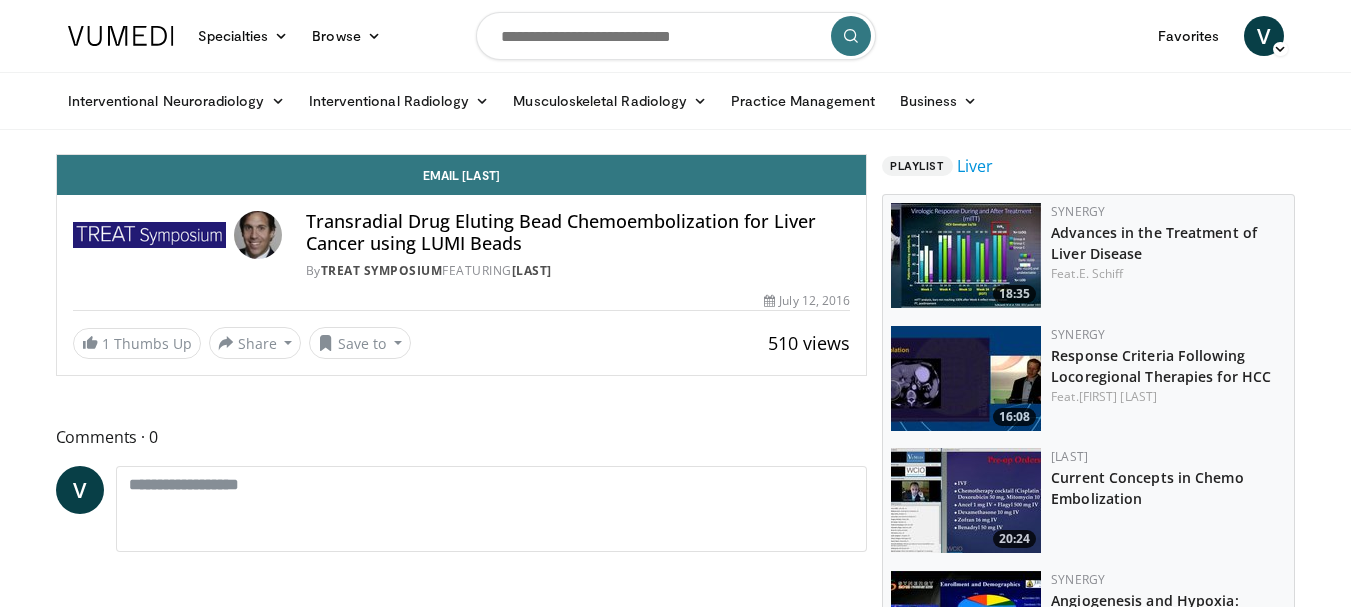 scroll, scrollTop: 0, scrollLeft: 0, axis: both 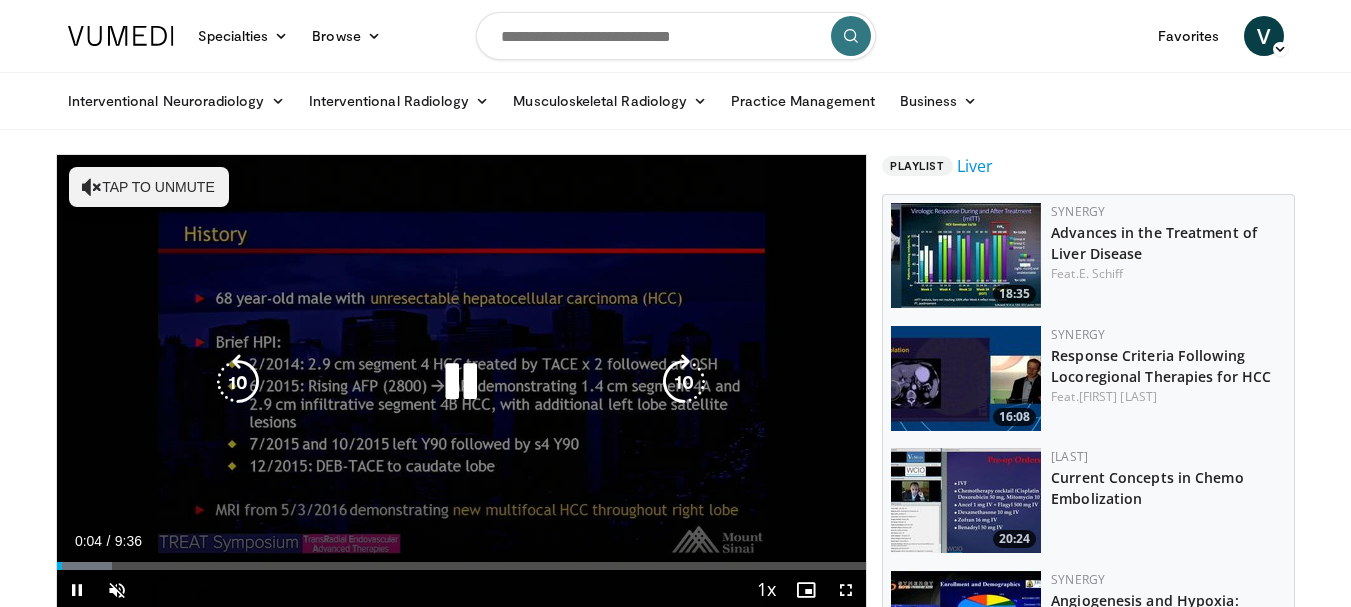click on "Tap to unmute" at bounding box center [149, 187] 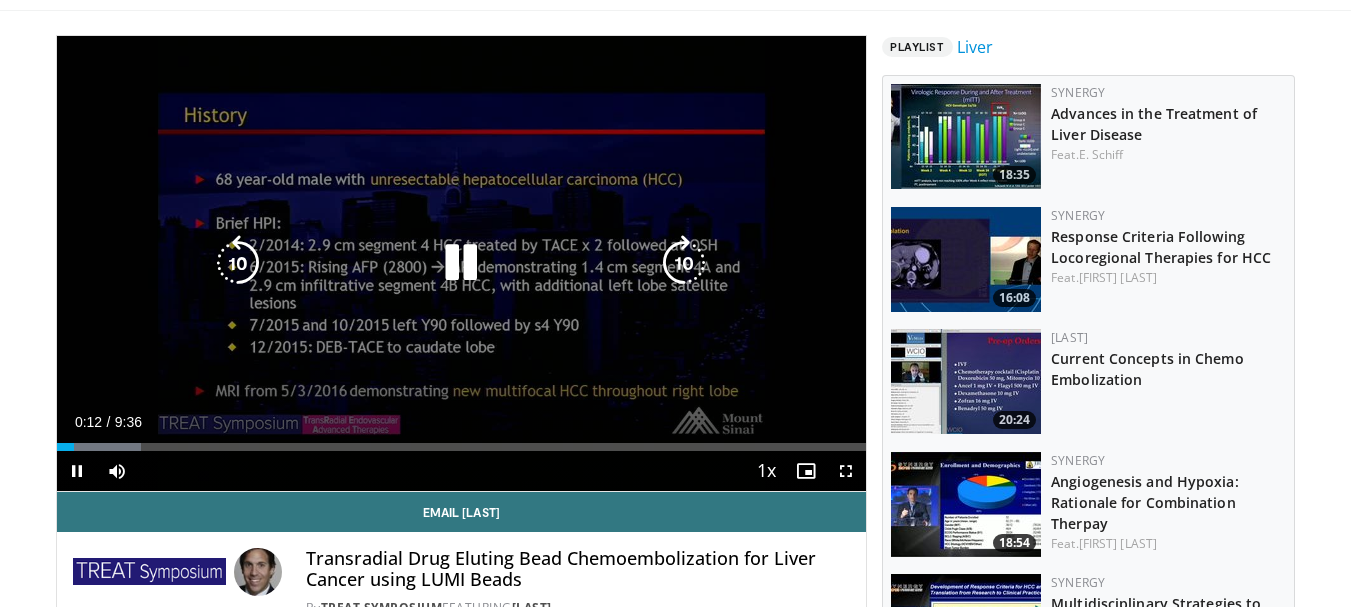 scroll, scrollTop: 100, scrollLeft: 0, axis: vertical 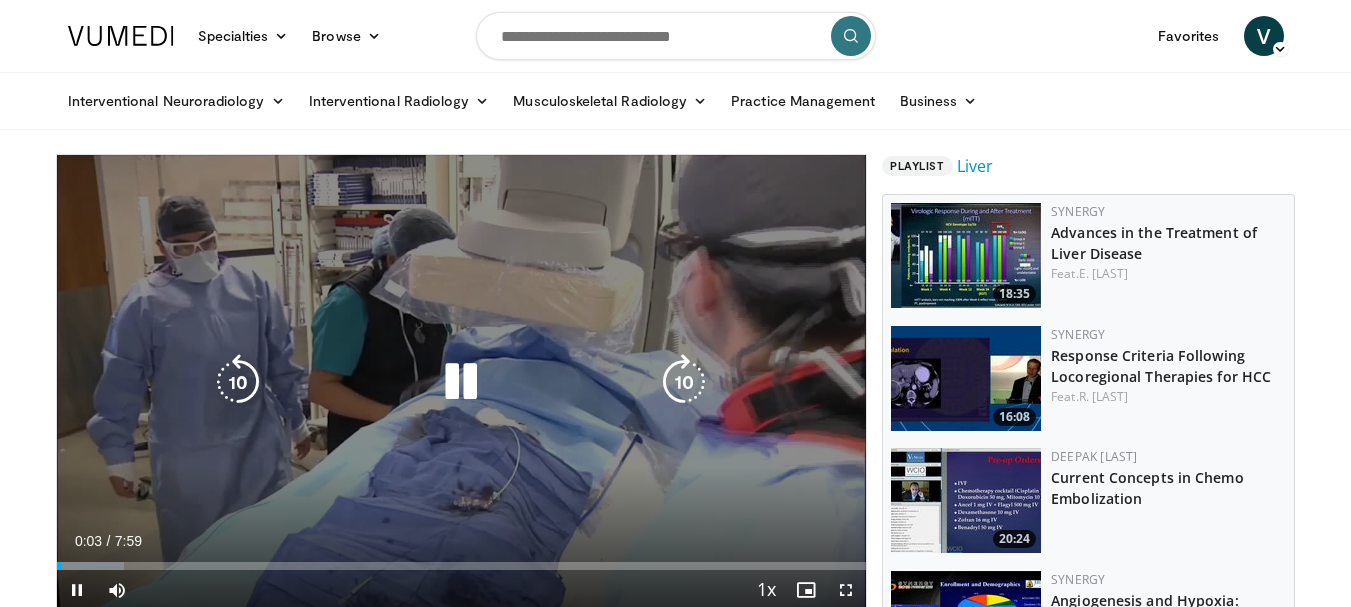 click on "10 seconds" at bounding box center [462, 382] 